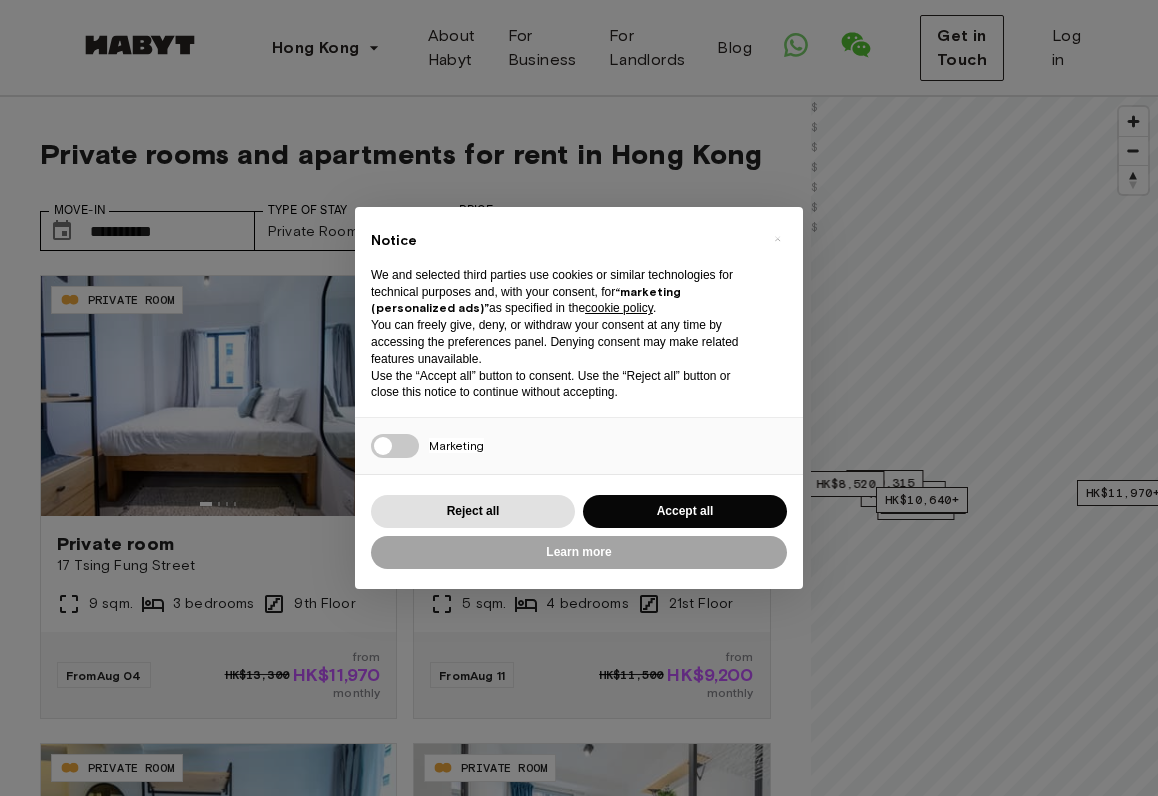 scroll, scrollTop: 0, scrollLeft: 0, axis: both 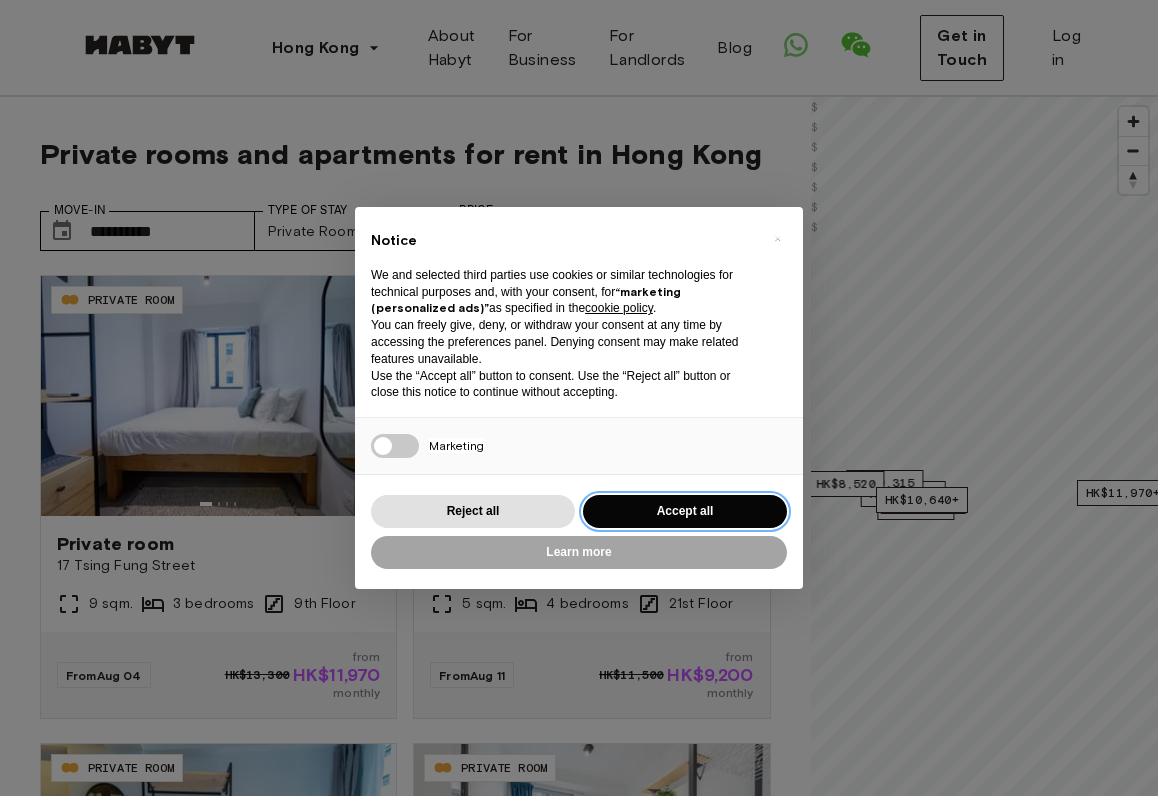 click on "Accept all" at bounding box center (685, 511) 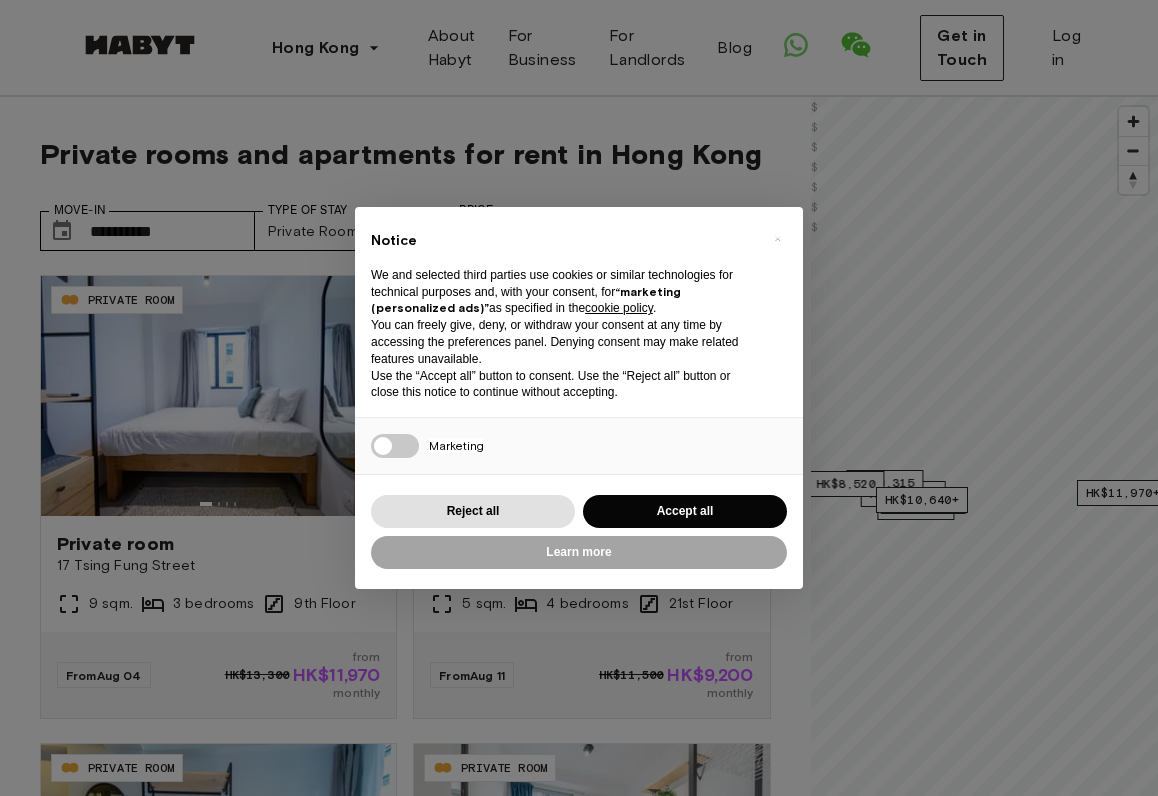 scroll, scrollTop: 0, scrollLeft: 0, axis: both 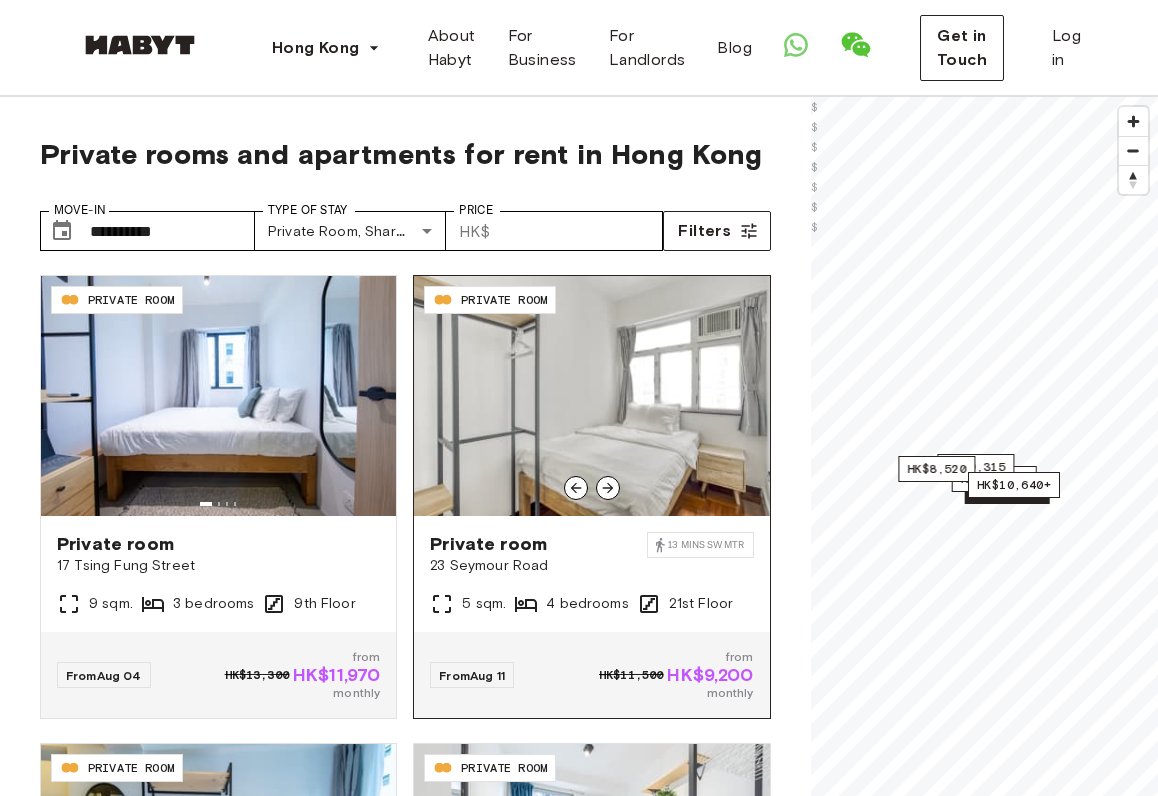 click 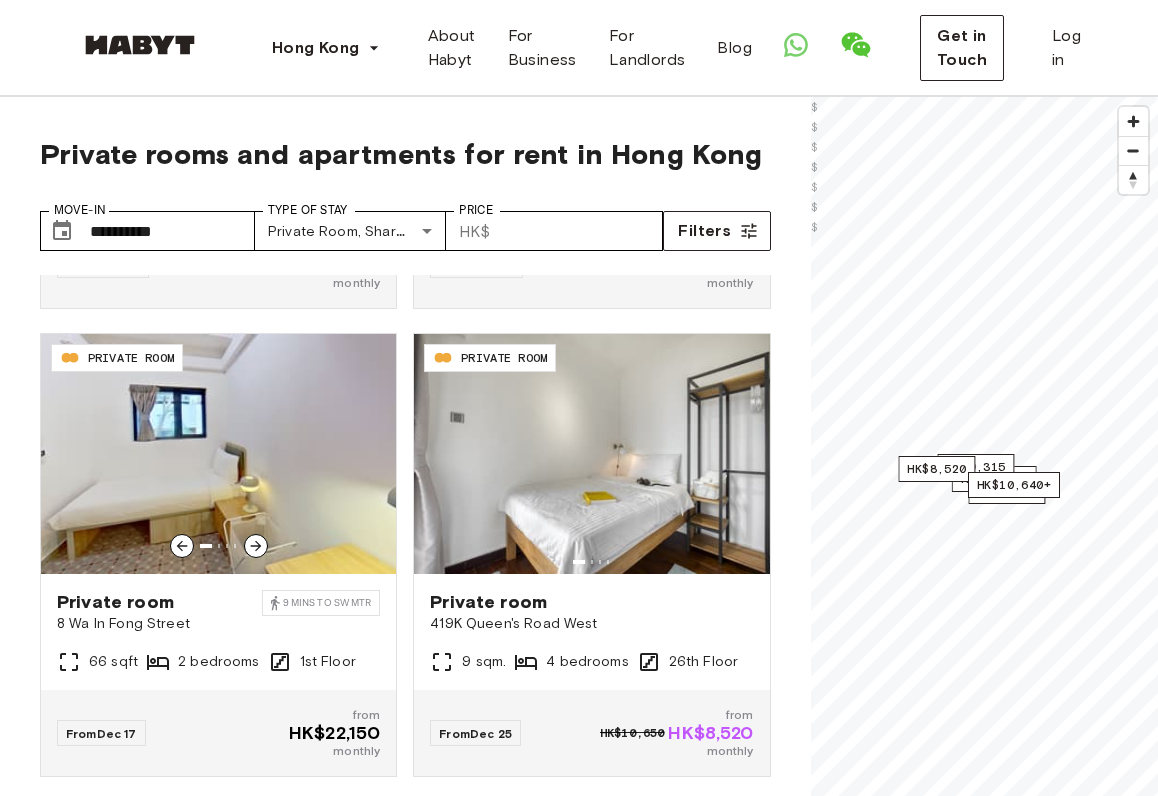 scroll, scrollTop: 1828, scrollLeft: 0, axis: vertical 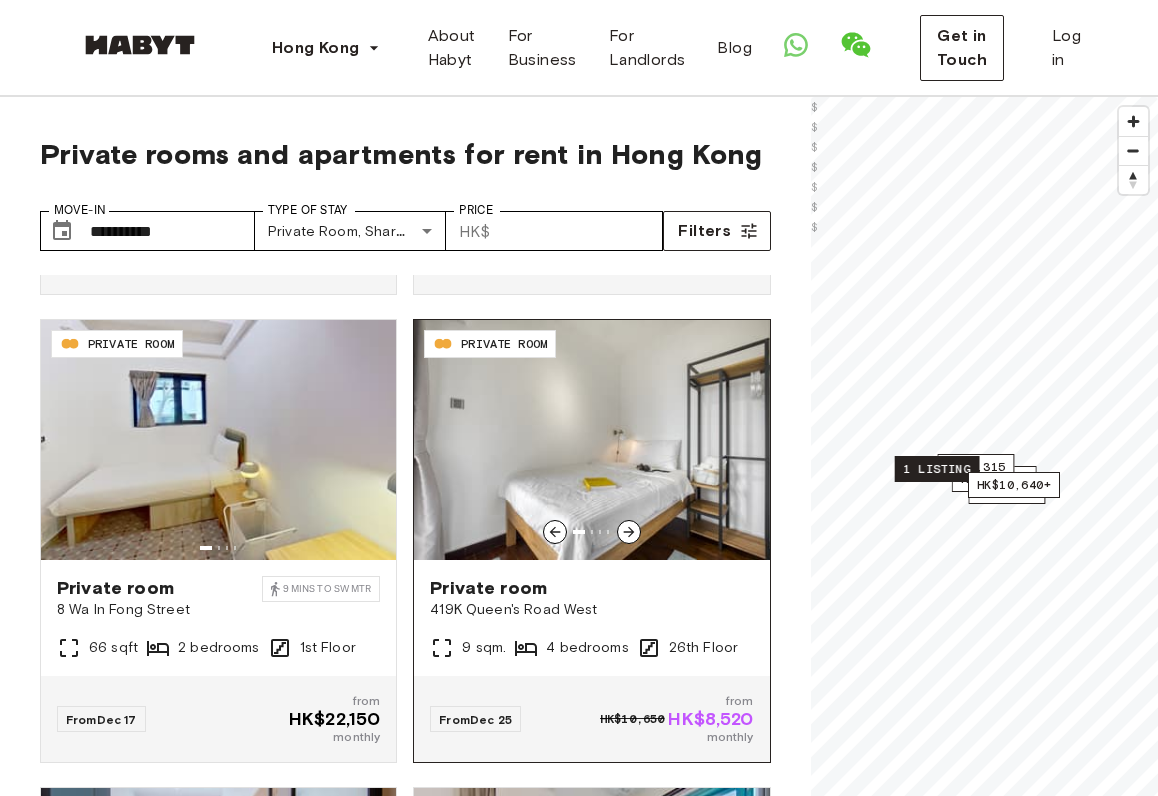 click 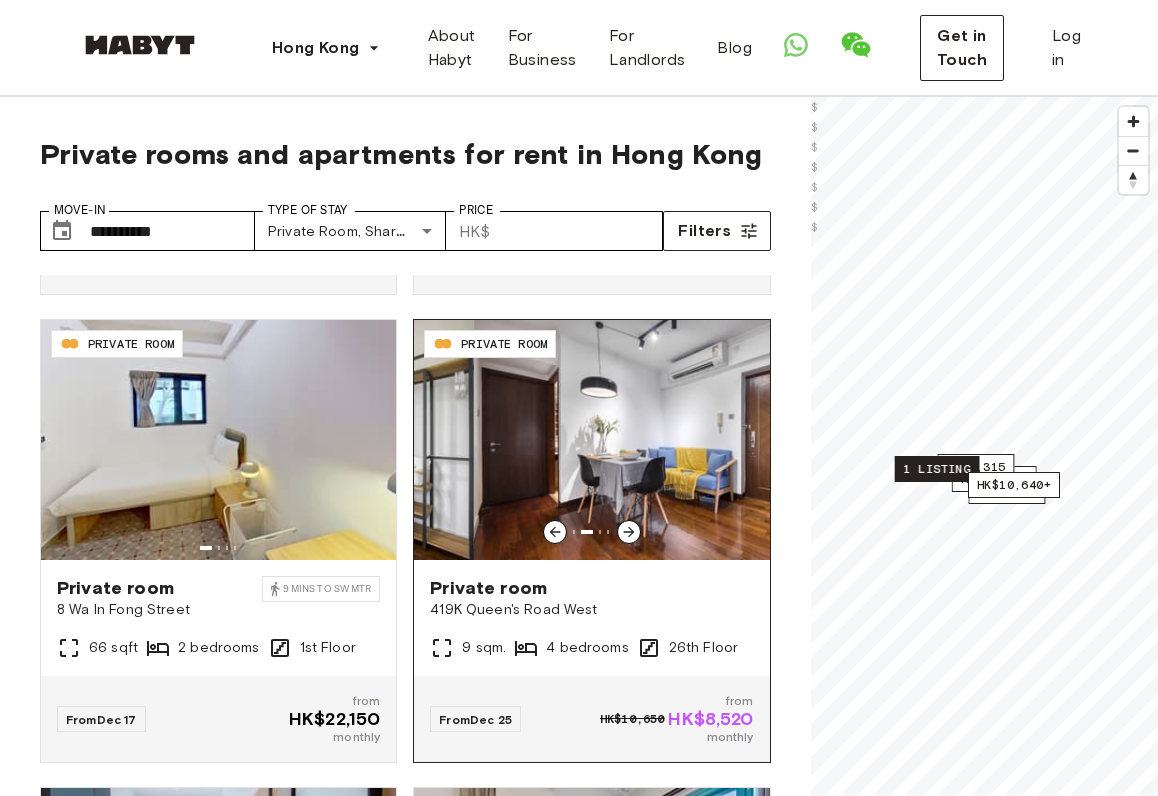 click 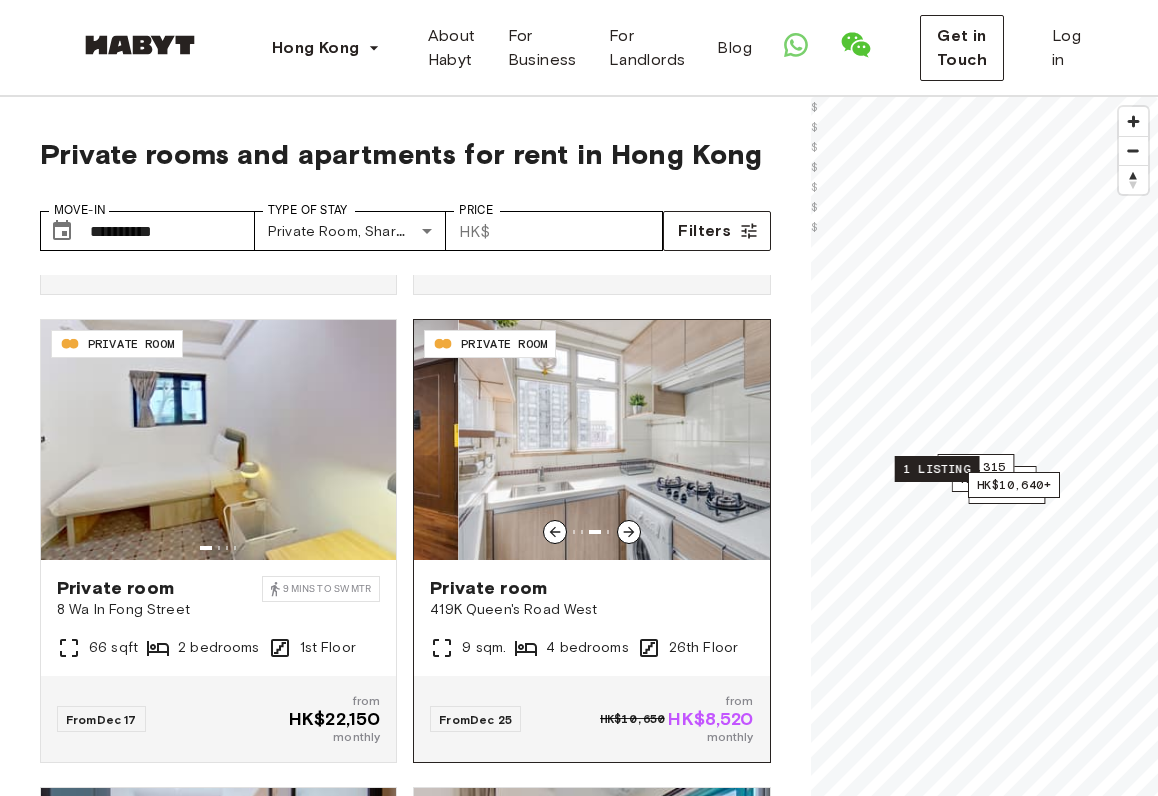 click 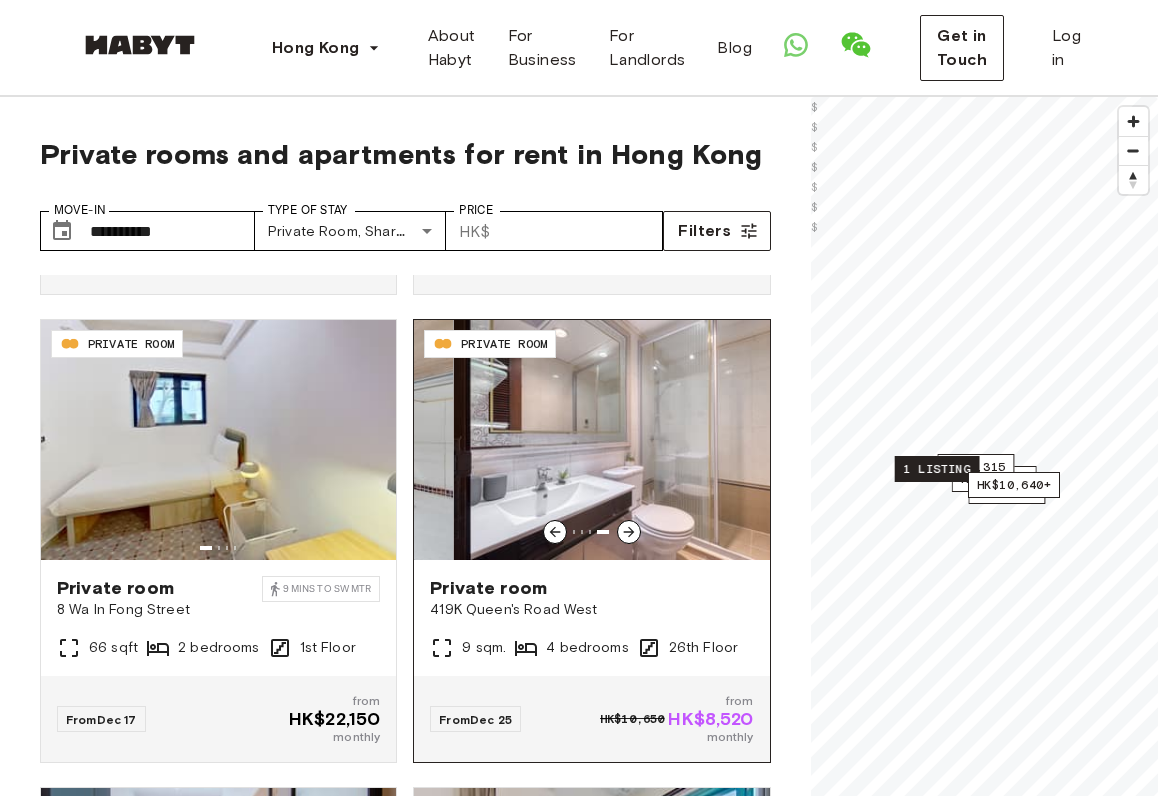click 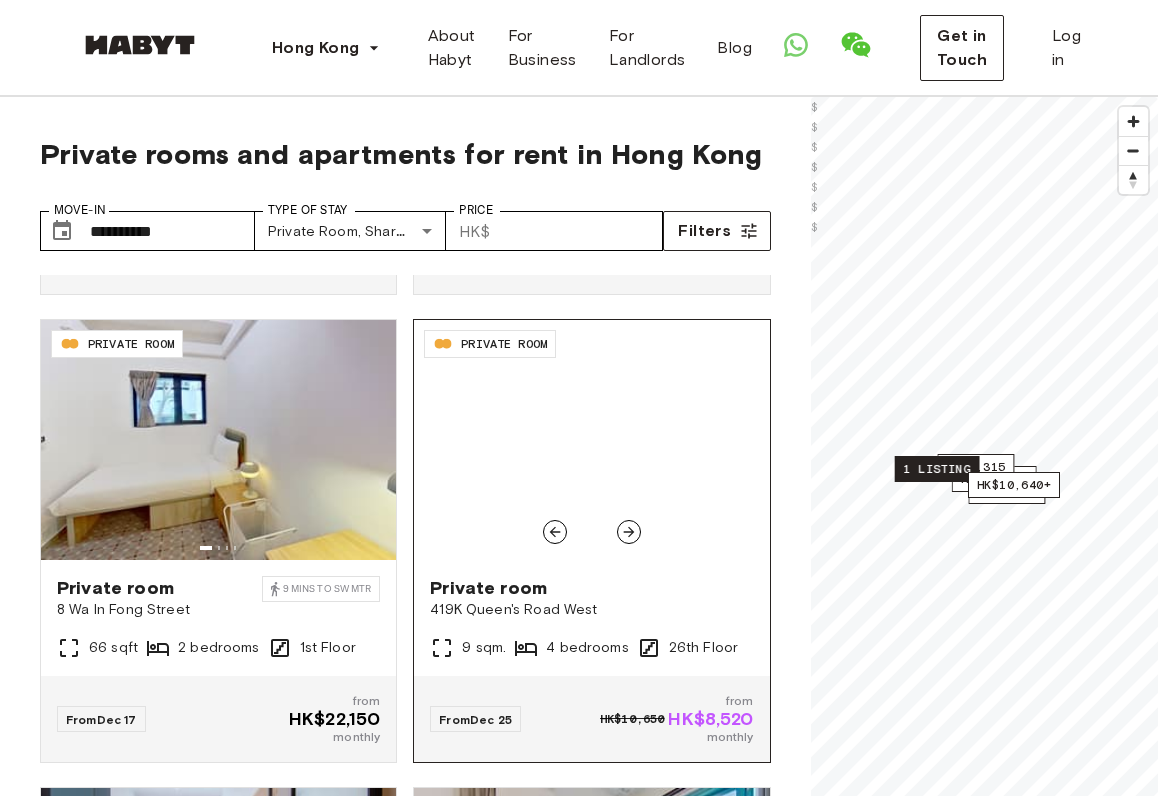 click on "419K Queen's Road West" at bounding box center [591, 610] 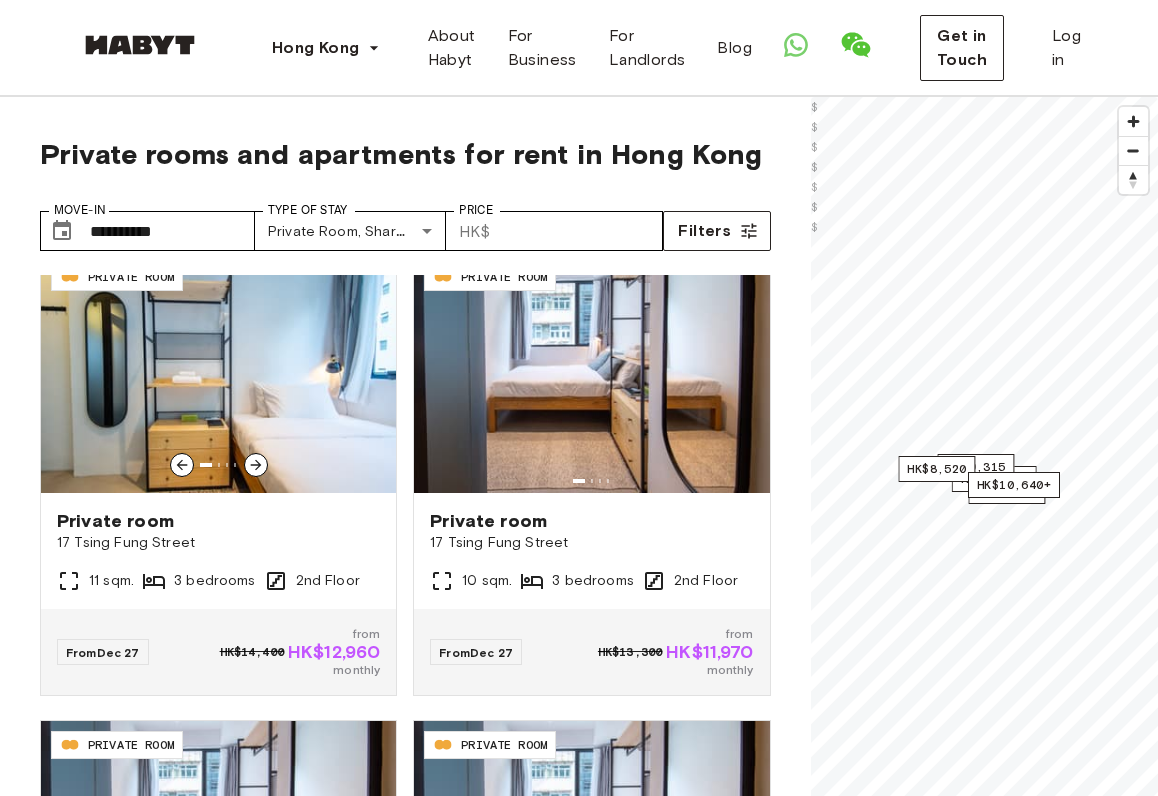 scroll, scrollTop: 3432, scrollLeft: 0, axis: vertical 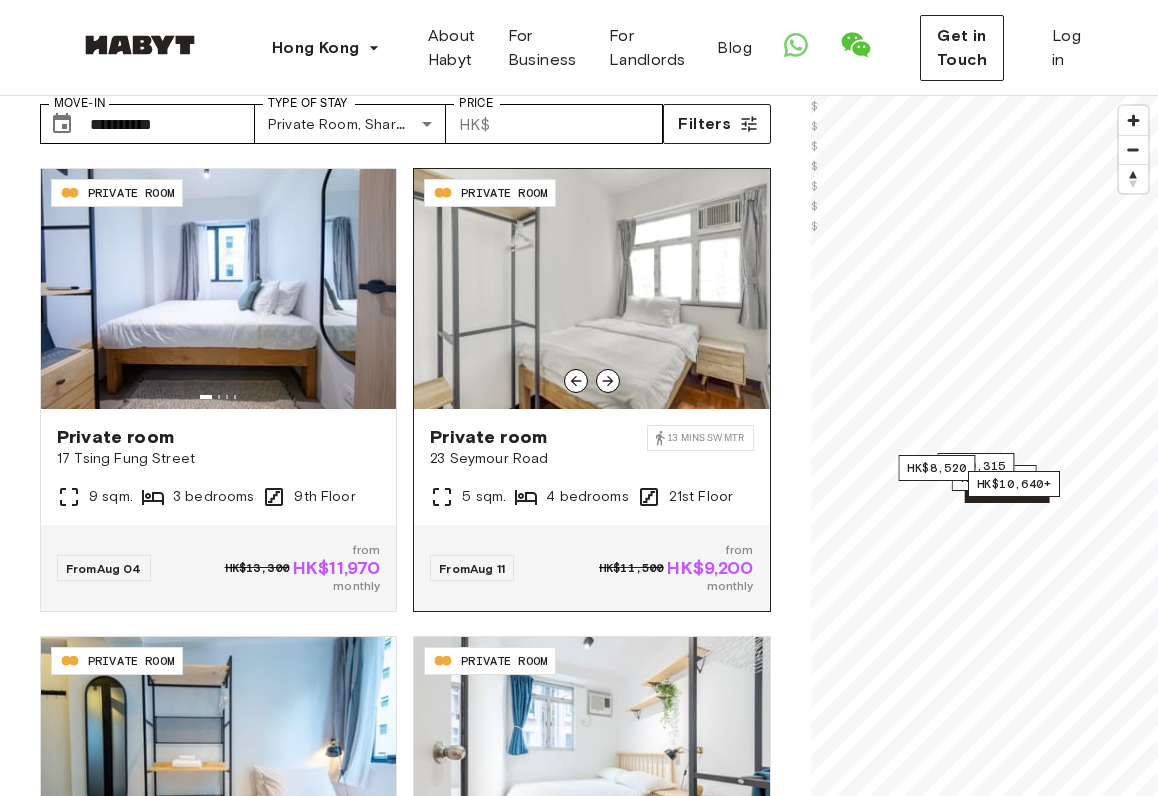 click 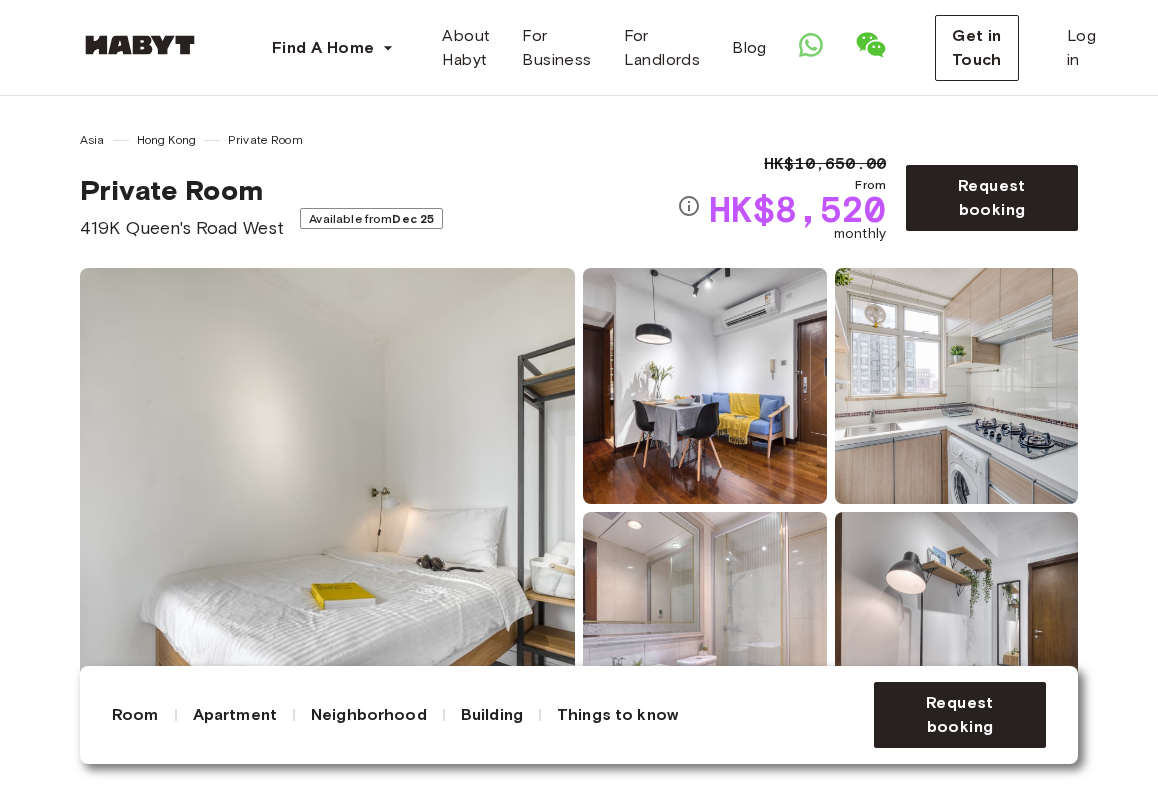 scroll, scrollTop: 201, scrollLeft: 0, axis: vertical 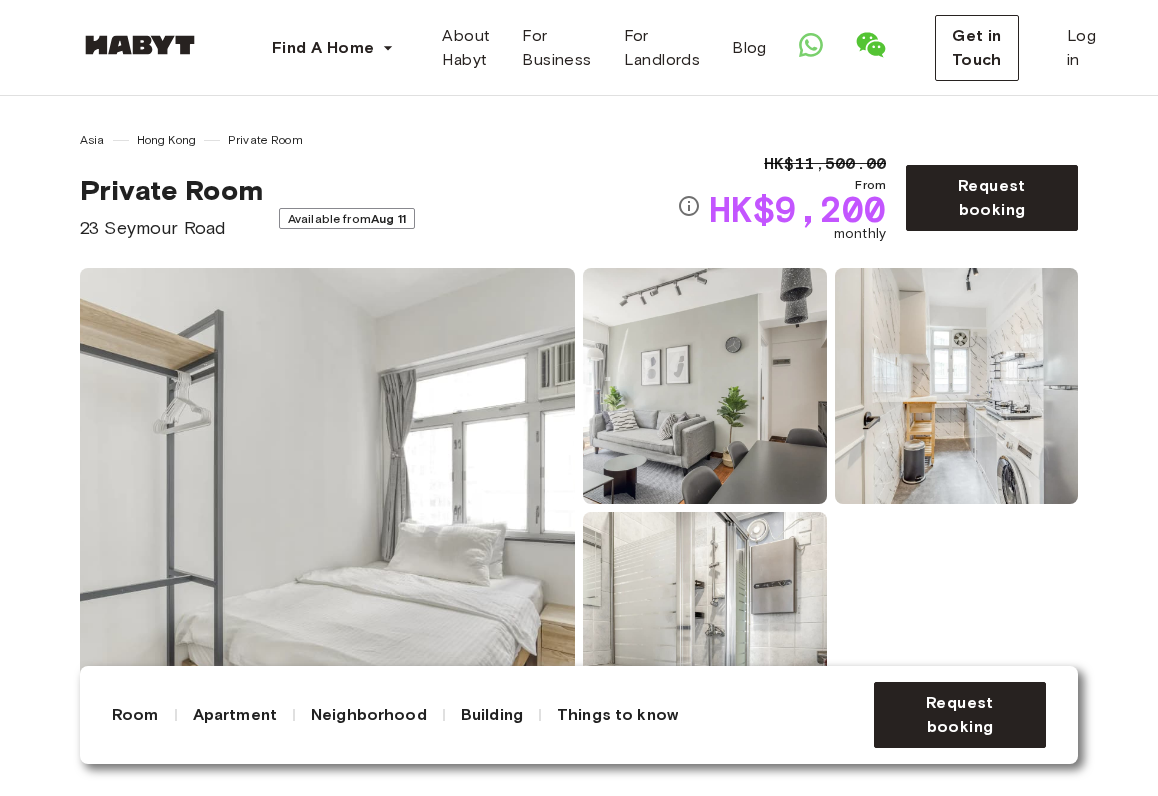click at bounding box center (705, 386) 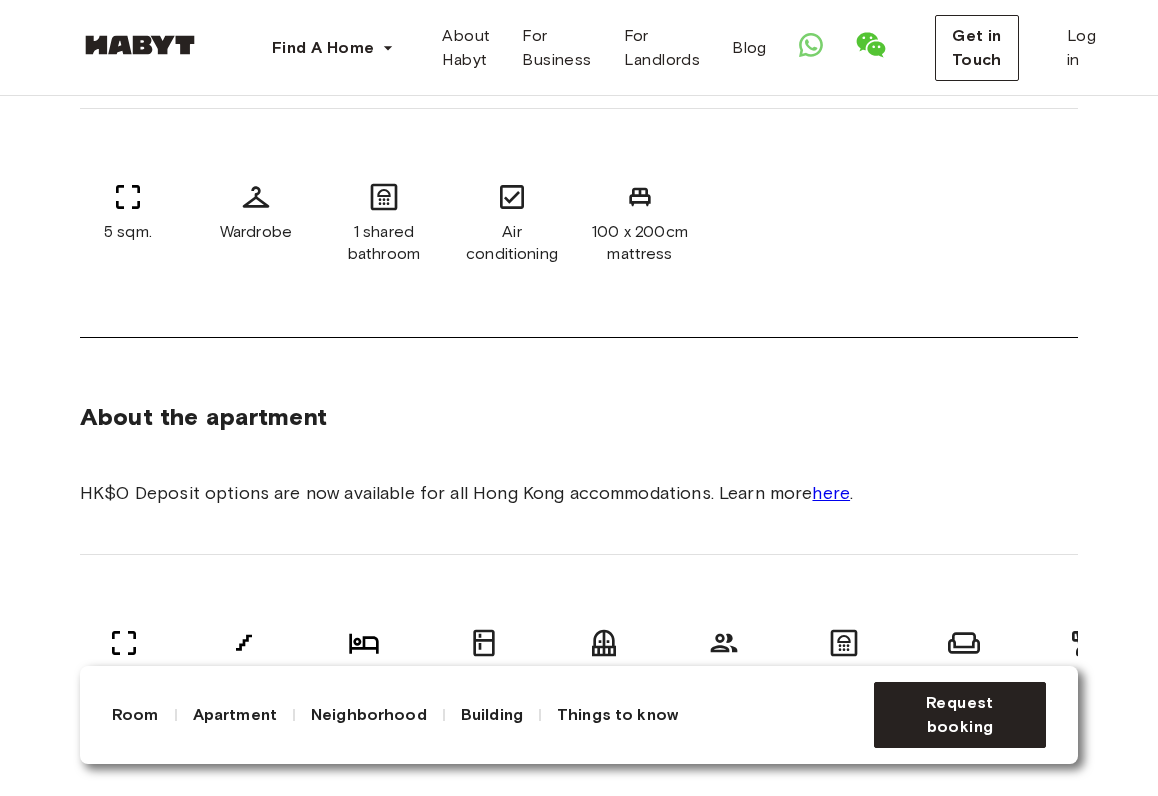 scroll, scrollTop: 937, scrollLeft: 0, axis: vertical 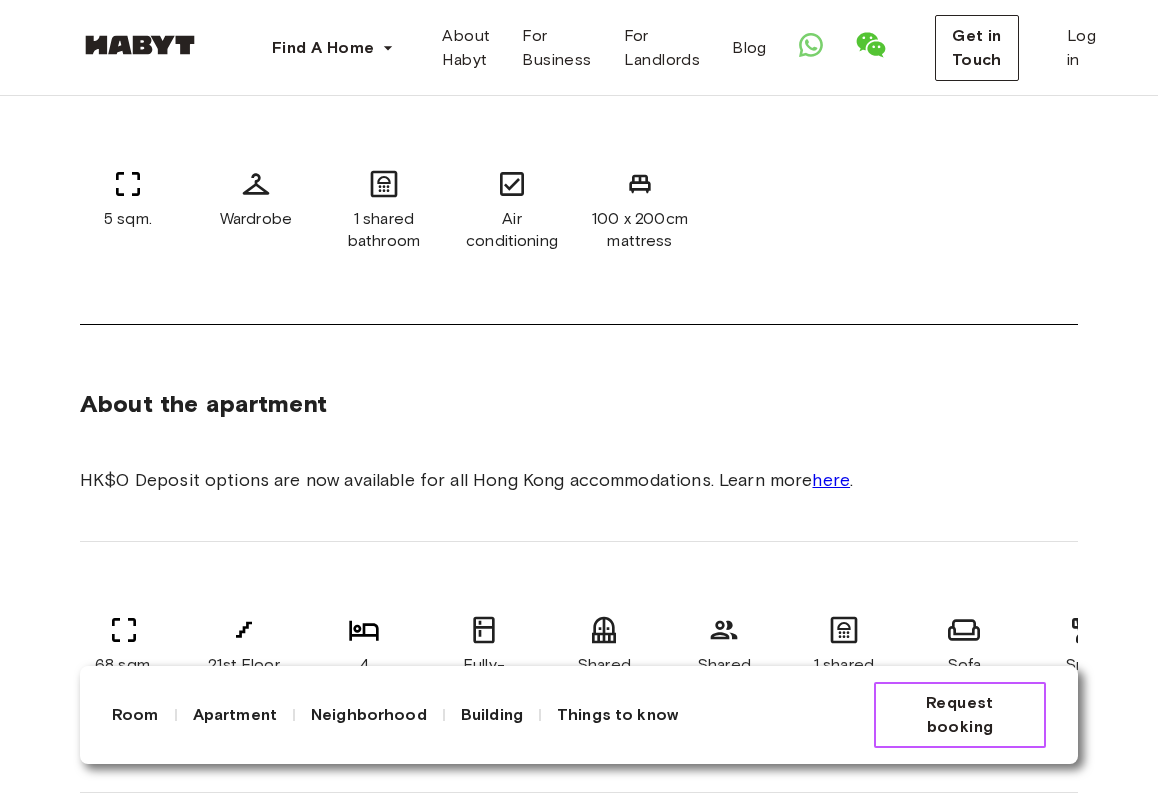 click on "Request booking" at bounding box center [960, 715] 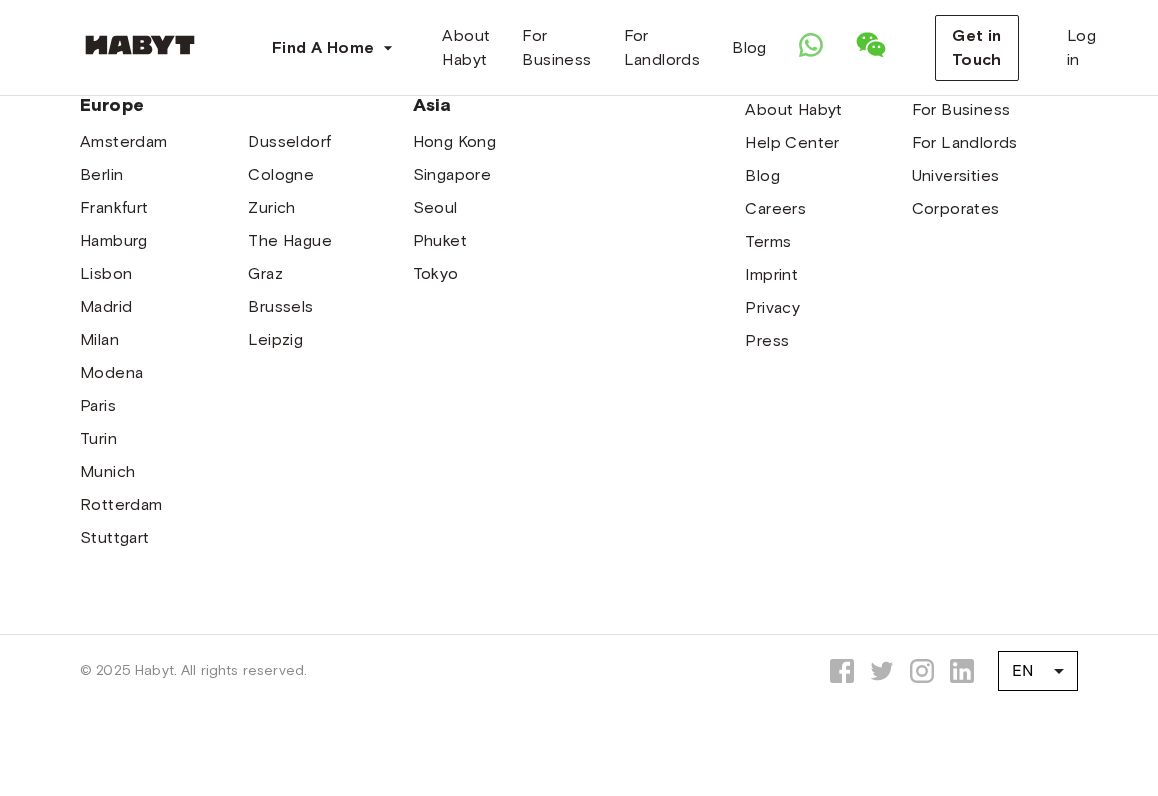 scroll, scrollTop: 0, scrollLeft: 0, axis: both 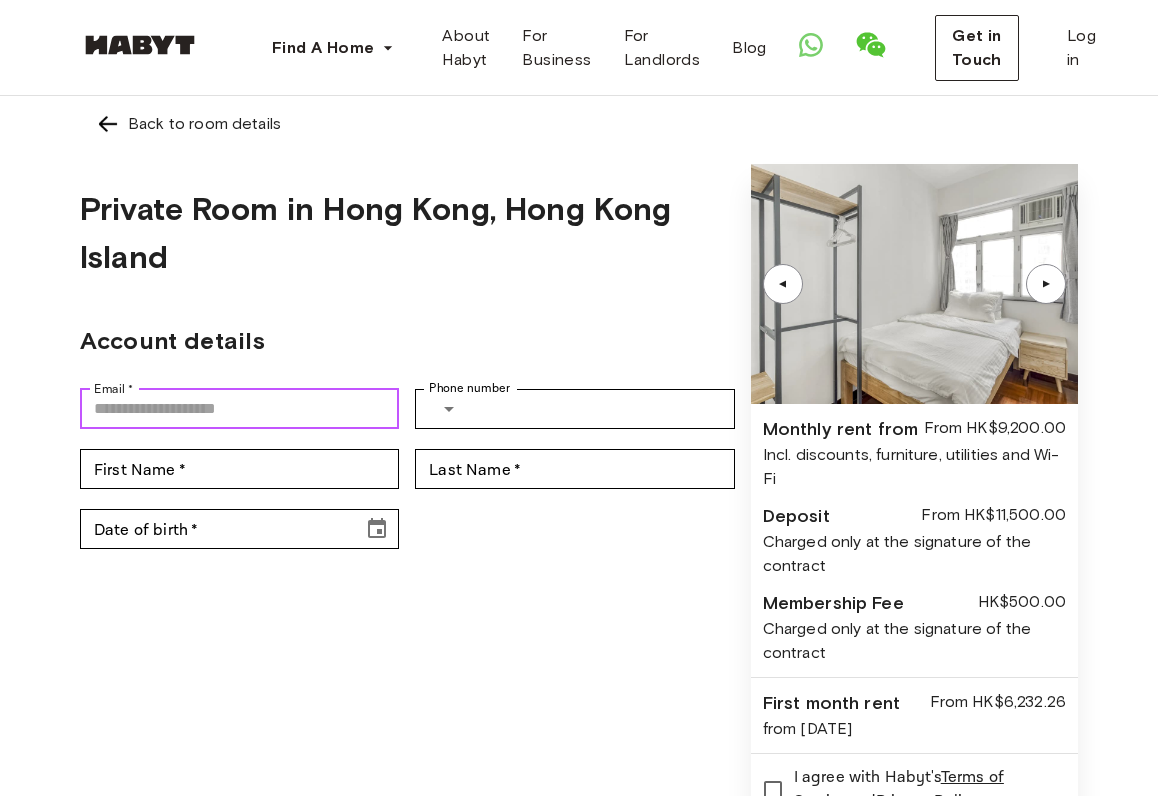click on "Email   *" at bounding box center [239, 409] 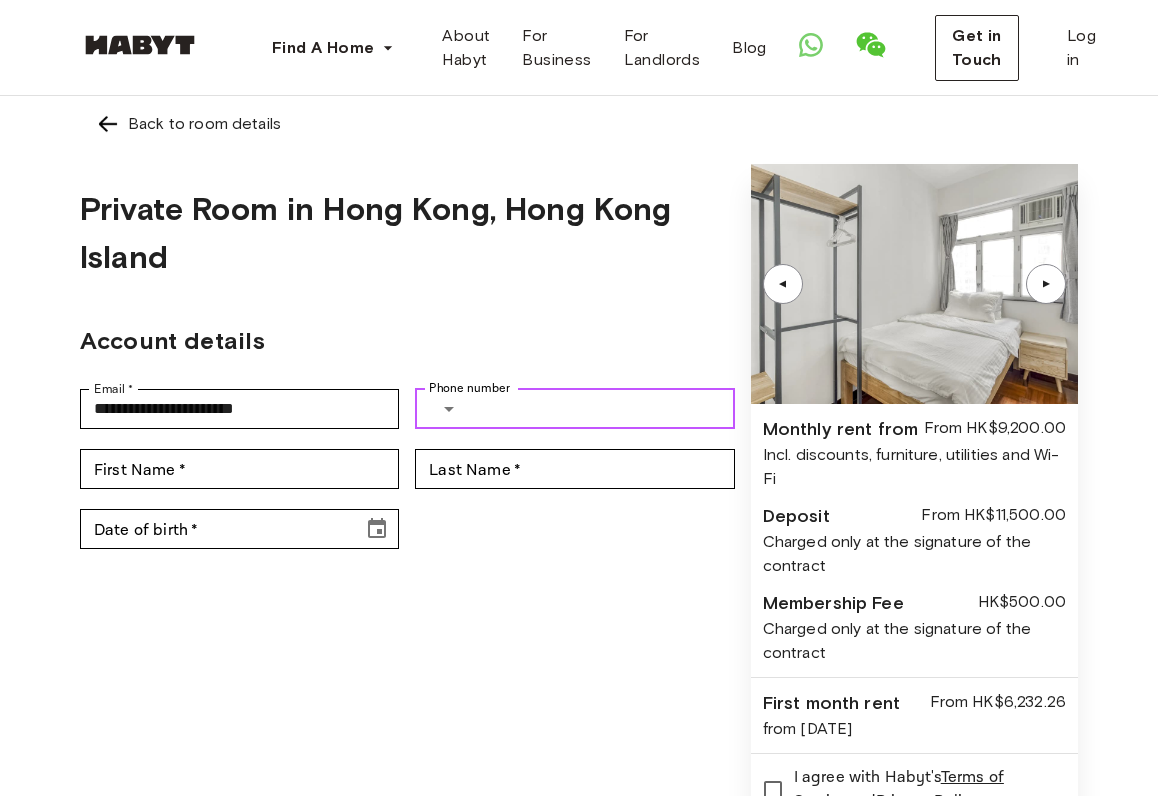 type on "**********" 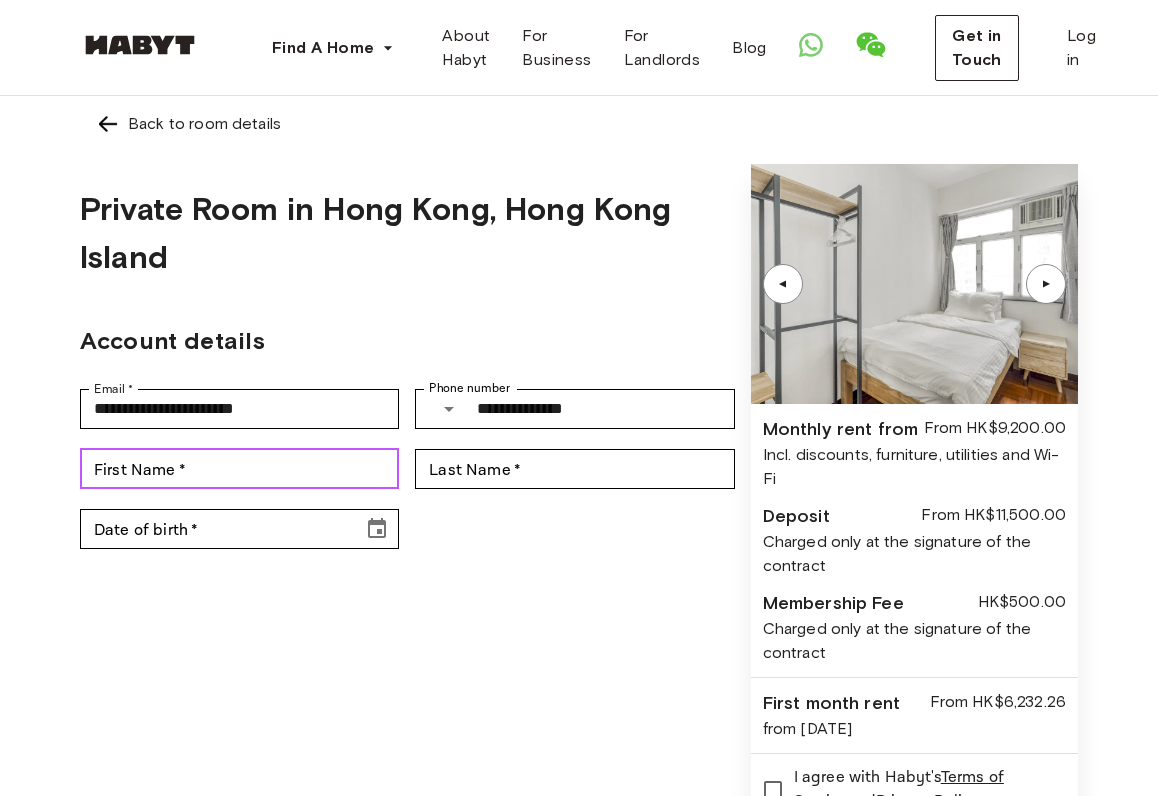 type on "*******" 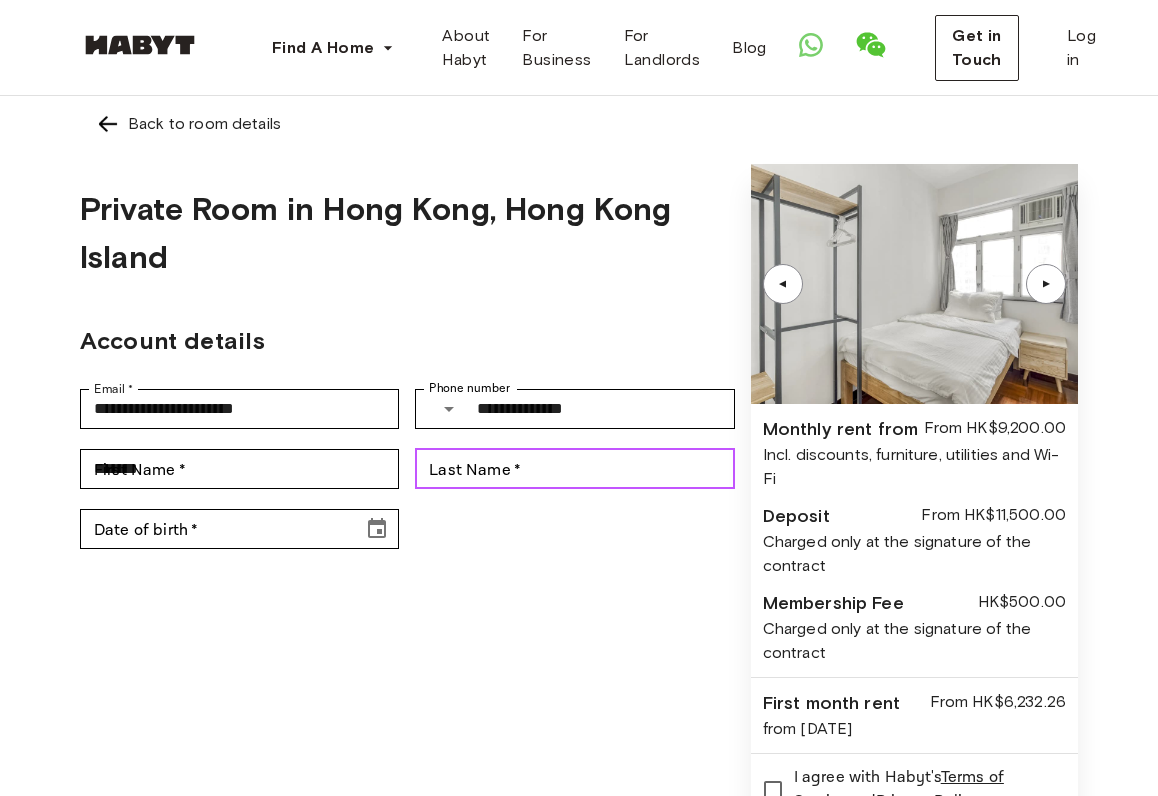 type on "******" 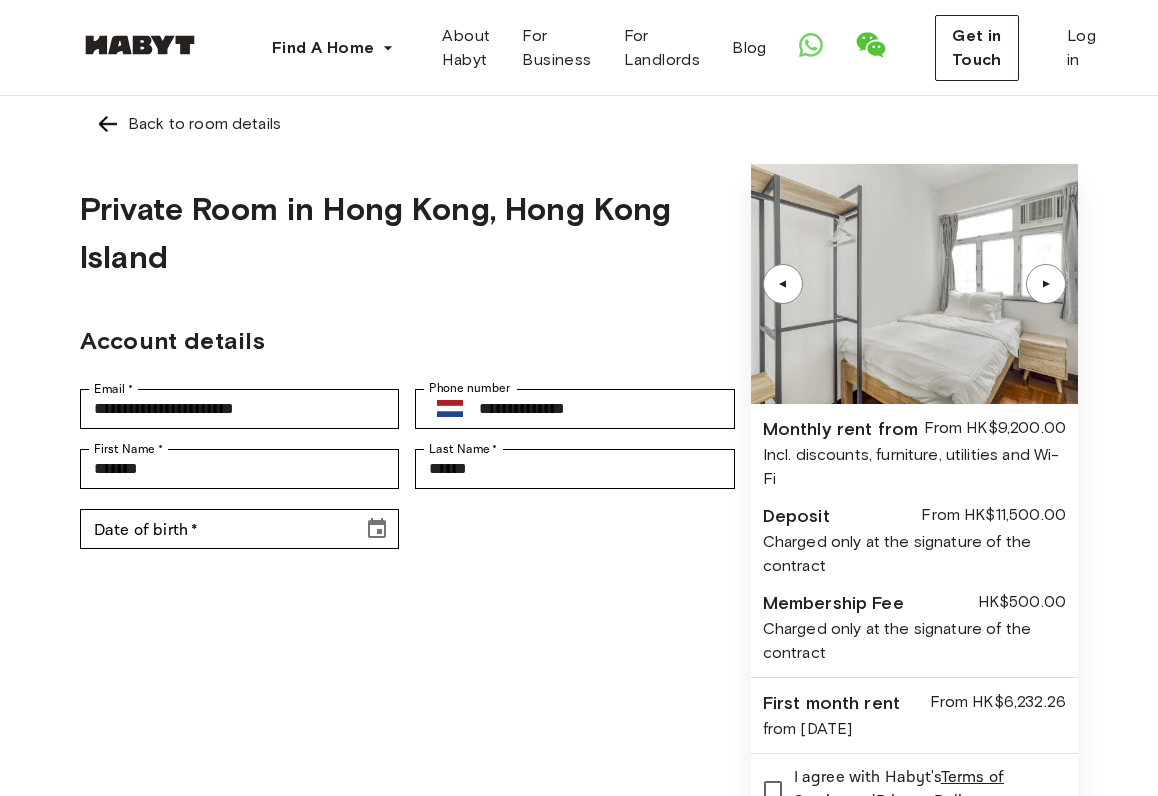 click on "Date of birth   * Date of birth   *" at bounding box center (239, 529) 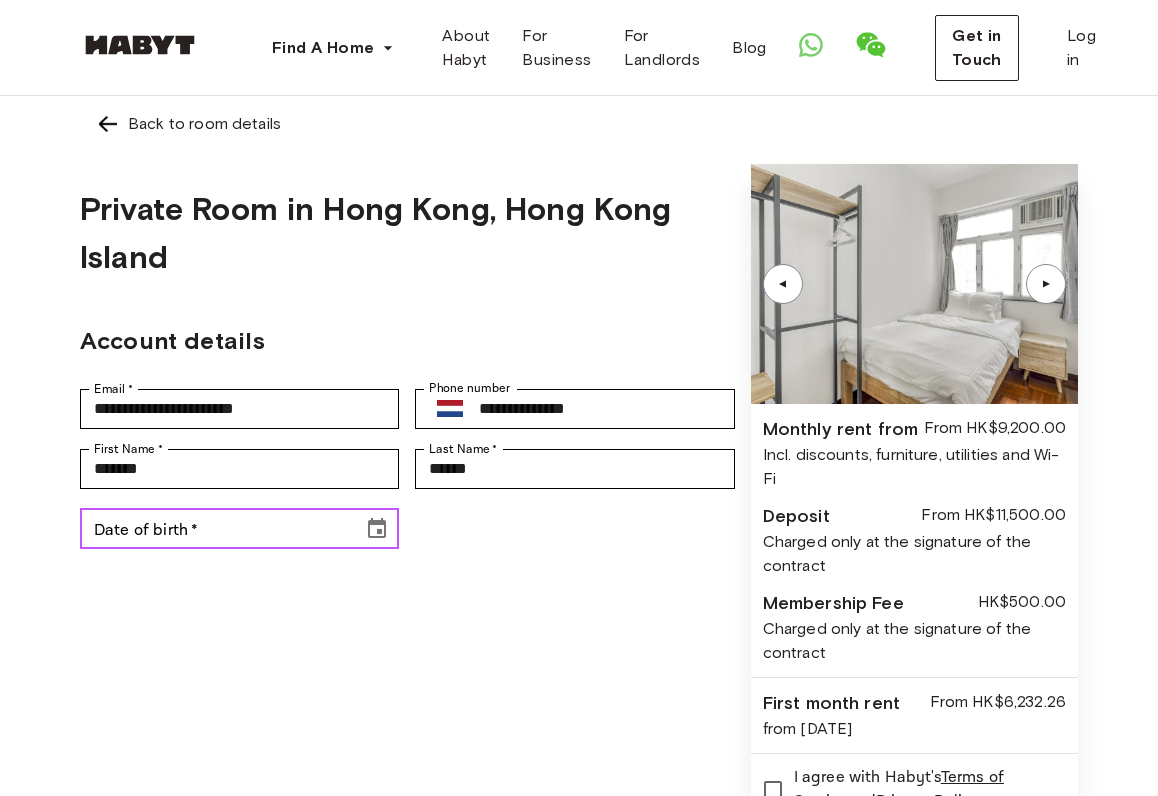 click on "Date of birth   *" at bounding box center [214, 529] 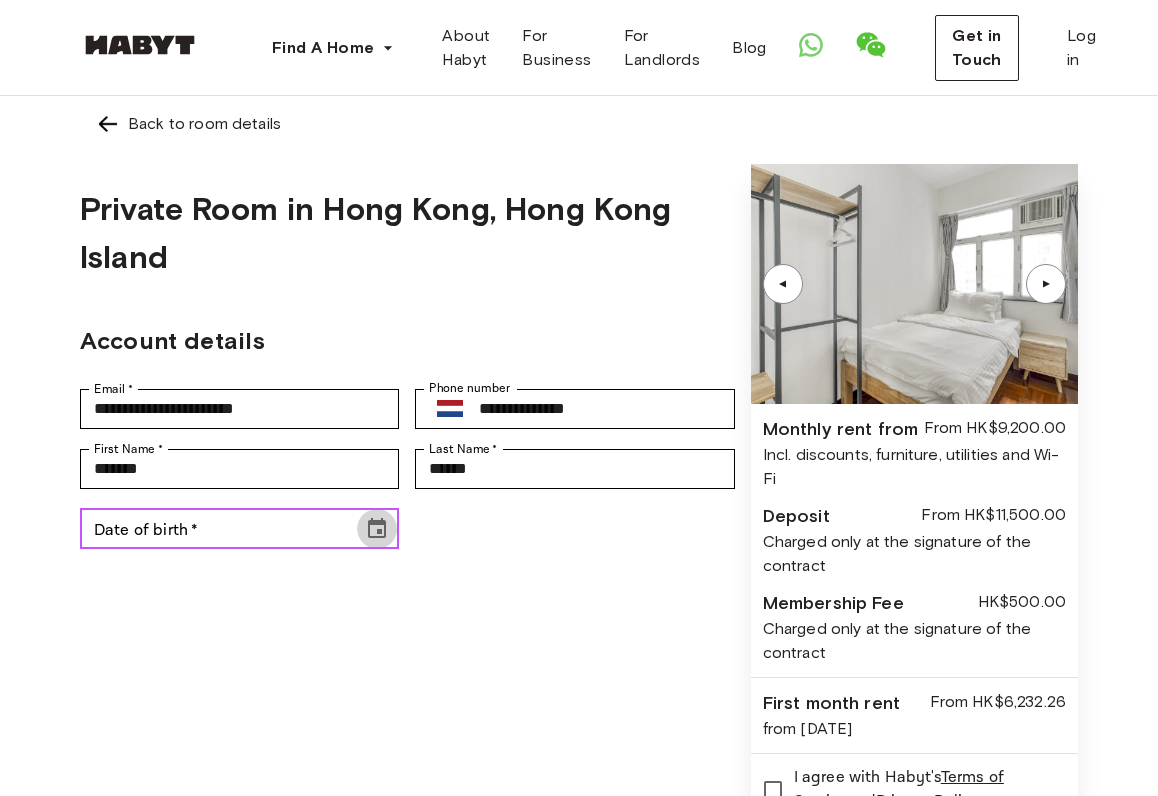 click at bounding box center [377, 529] 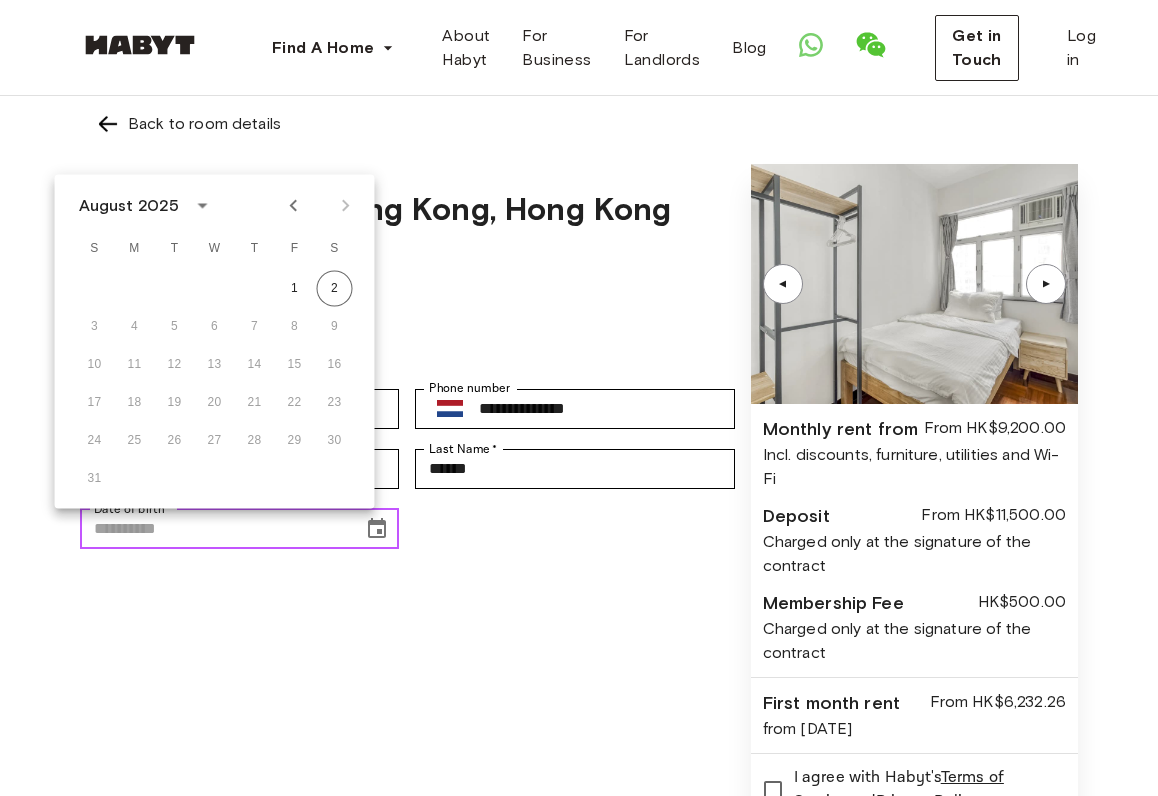 click on "Date of birth   *" at bounding box center (214, 529) 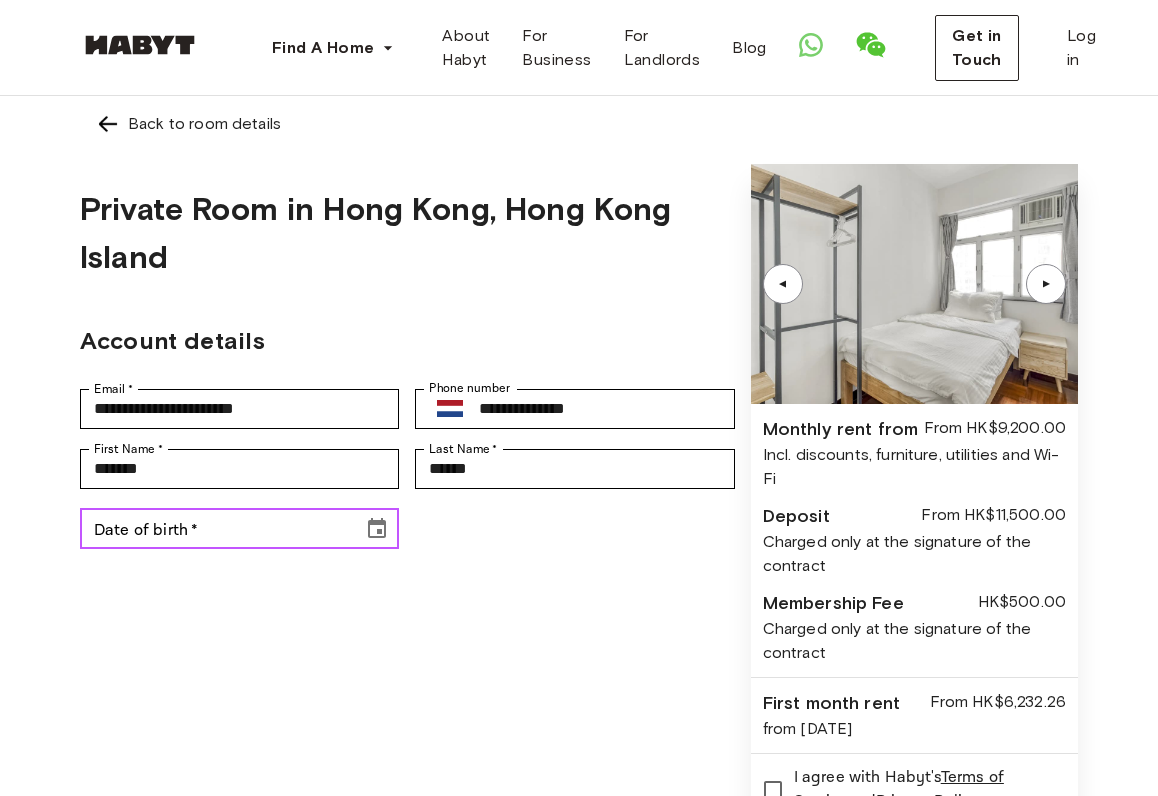 click on "Date of birth   *" at bounding box center [214, 529] 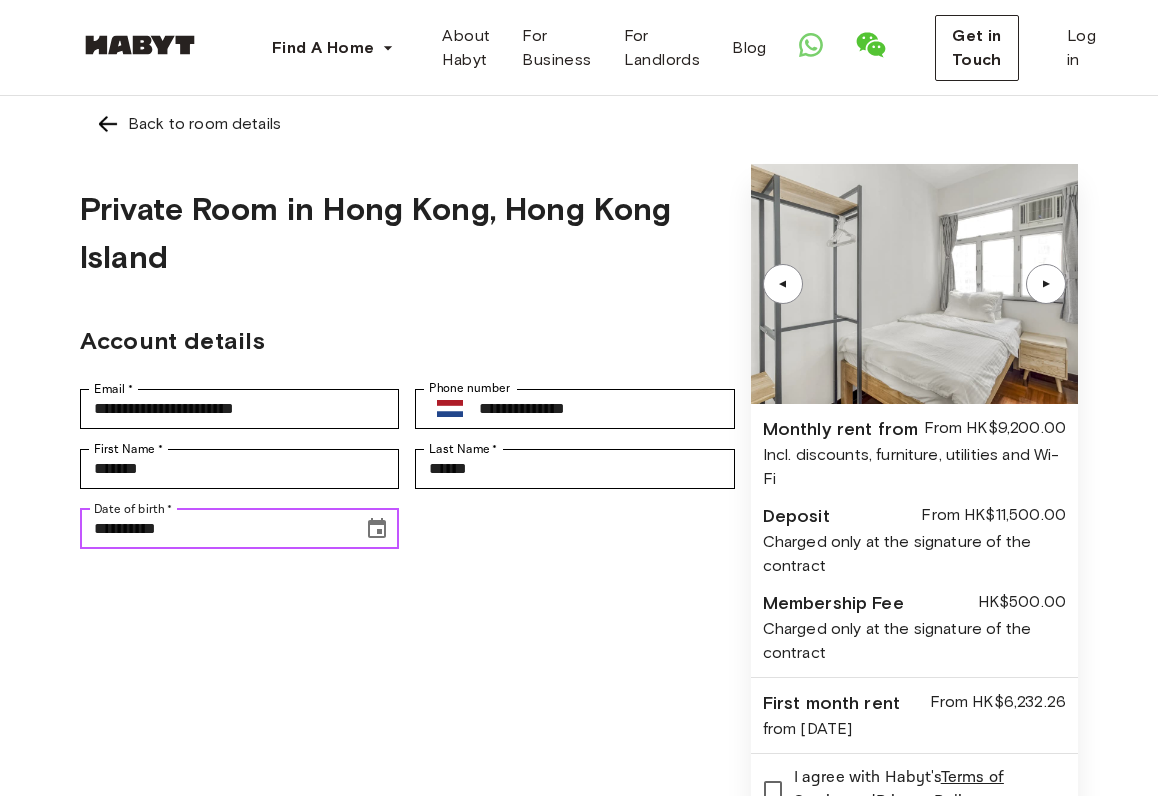 type on "**********" 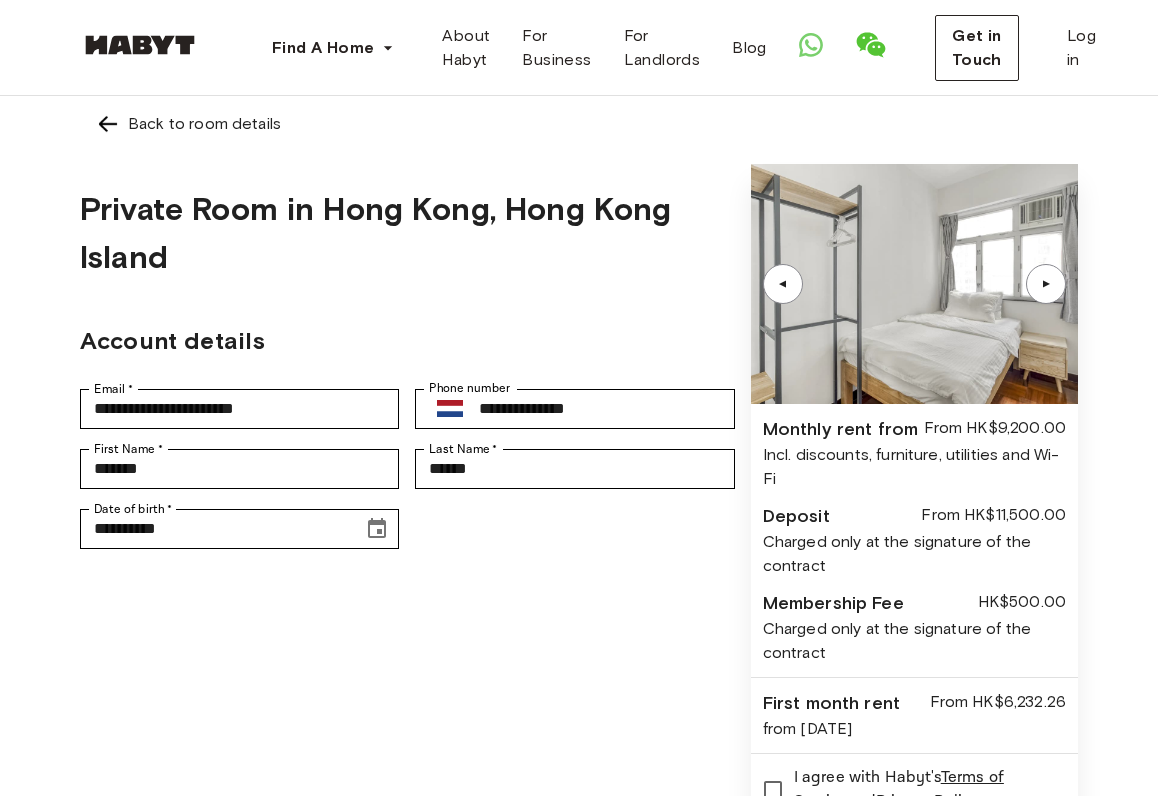 click on "**********" at bounding box center [407, 528] 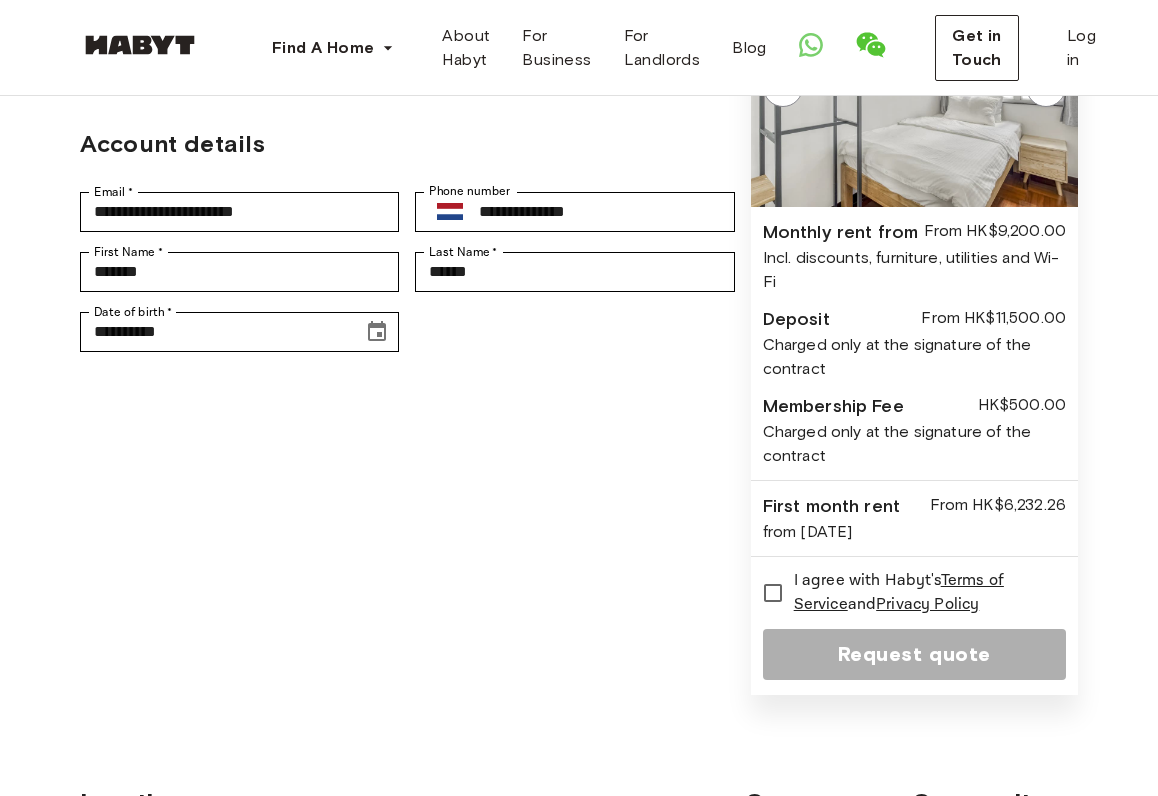 scroll, scrollTop: 205, scrollLeft: 0, axis: vertical 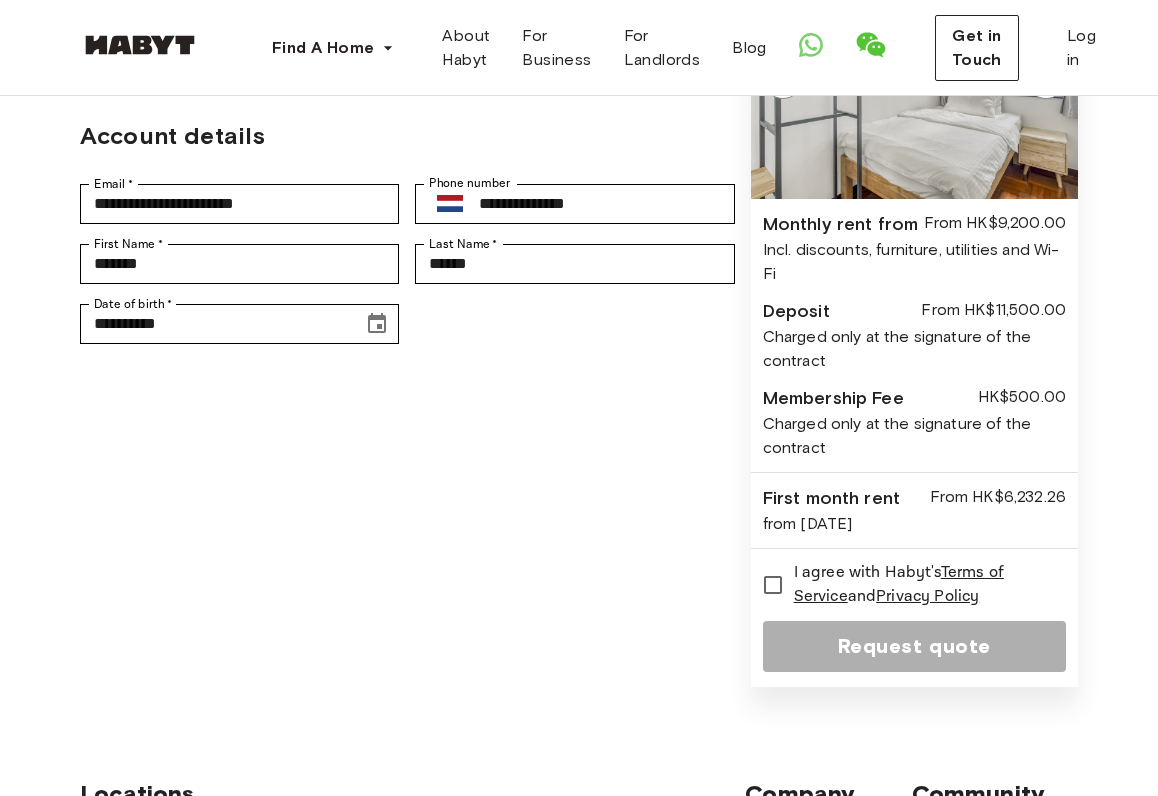 click on "**********" at bounding box center [579, 323] 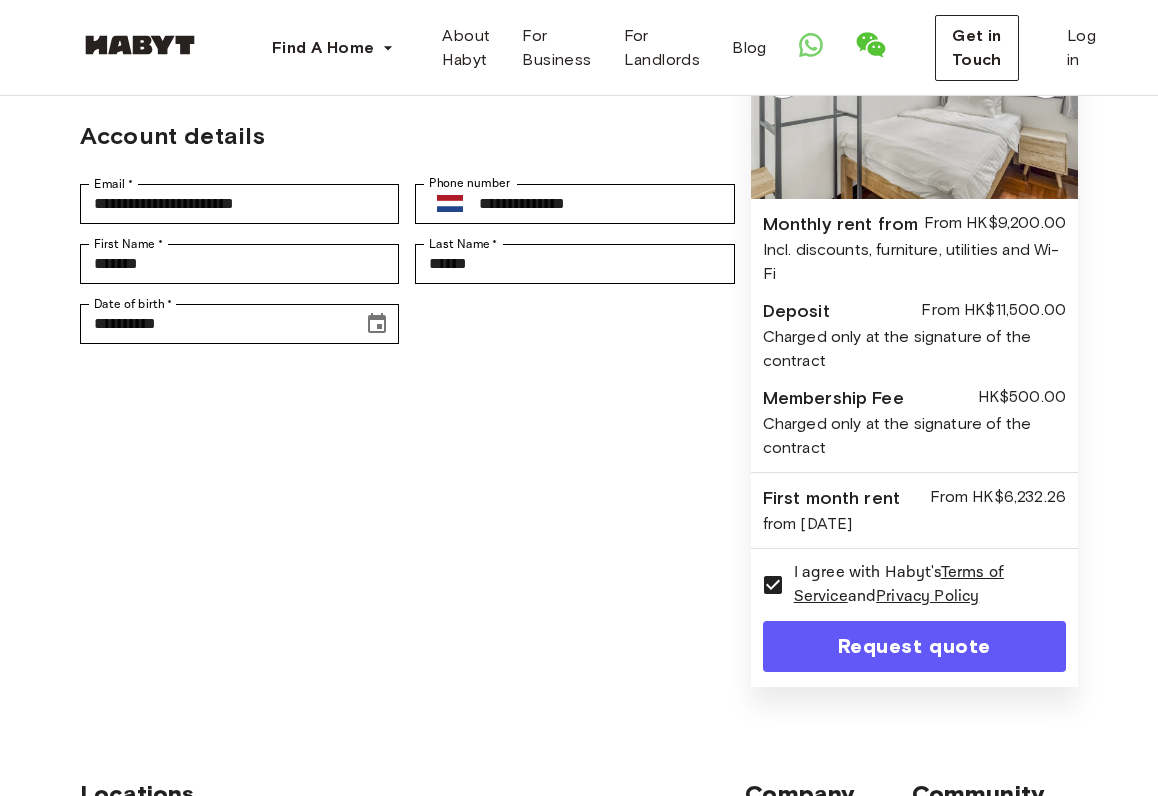 click on "Request quote" at bounding box center (914, 646) 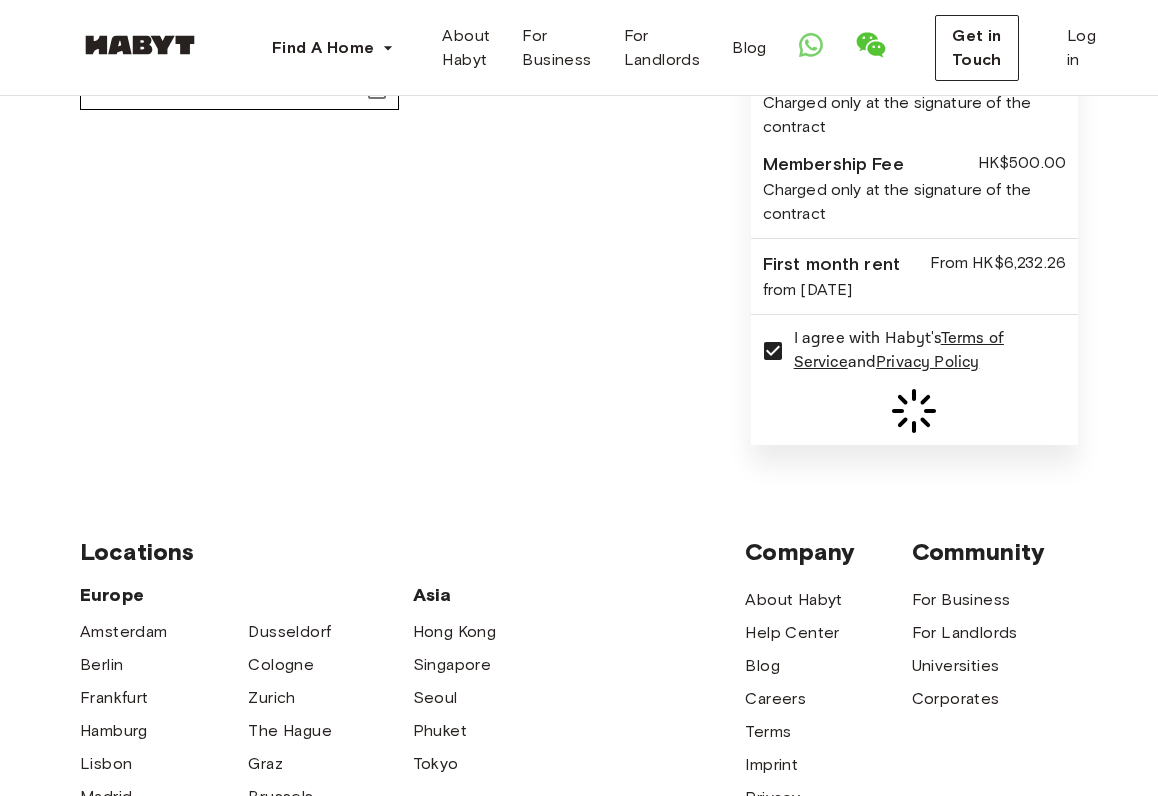 scroll, scrollTop: 339, scrollLeft: 0, axis: vertical 